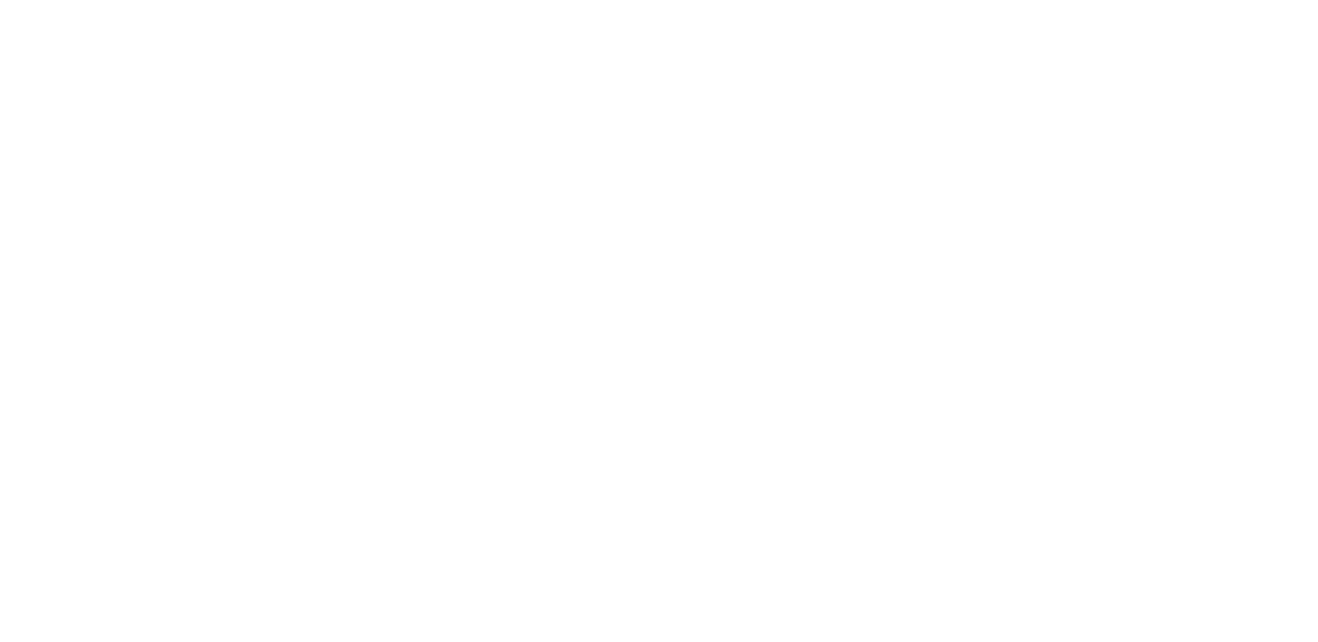 scroll, scrollTop: 0, scrollLeft: 0, axis: both 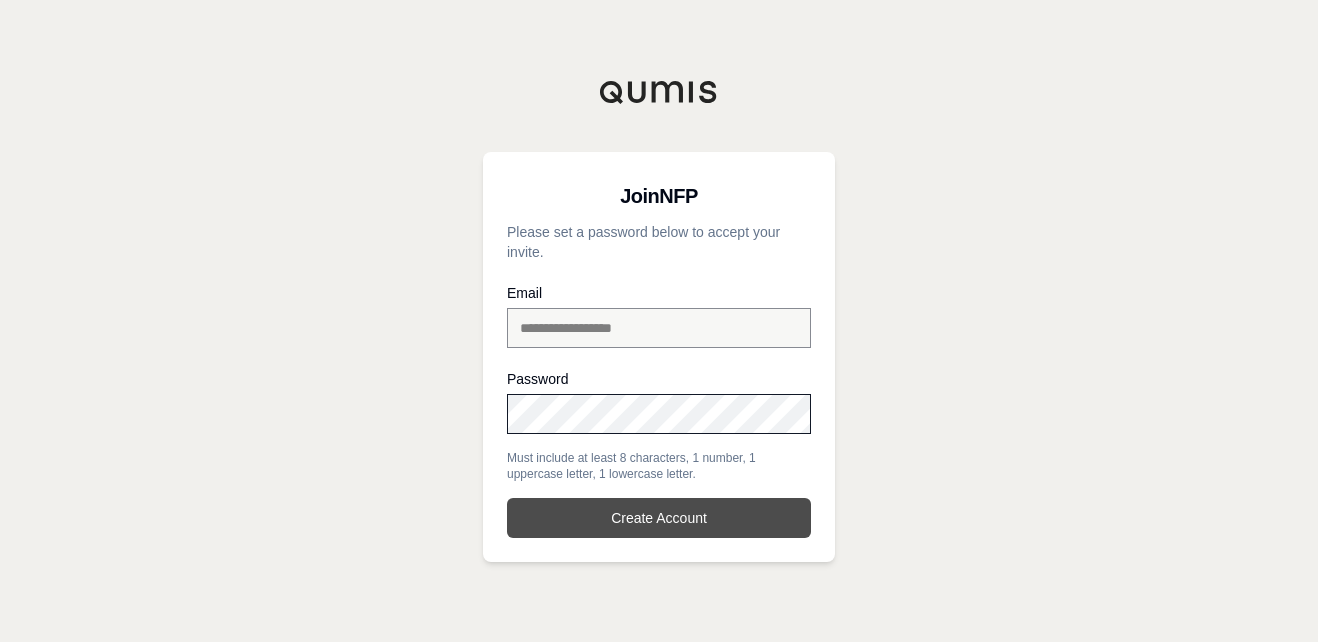 click on "Create Account" at bounding box center (659, 518) 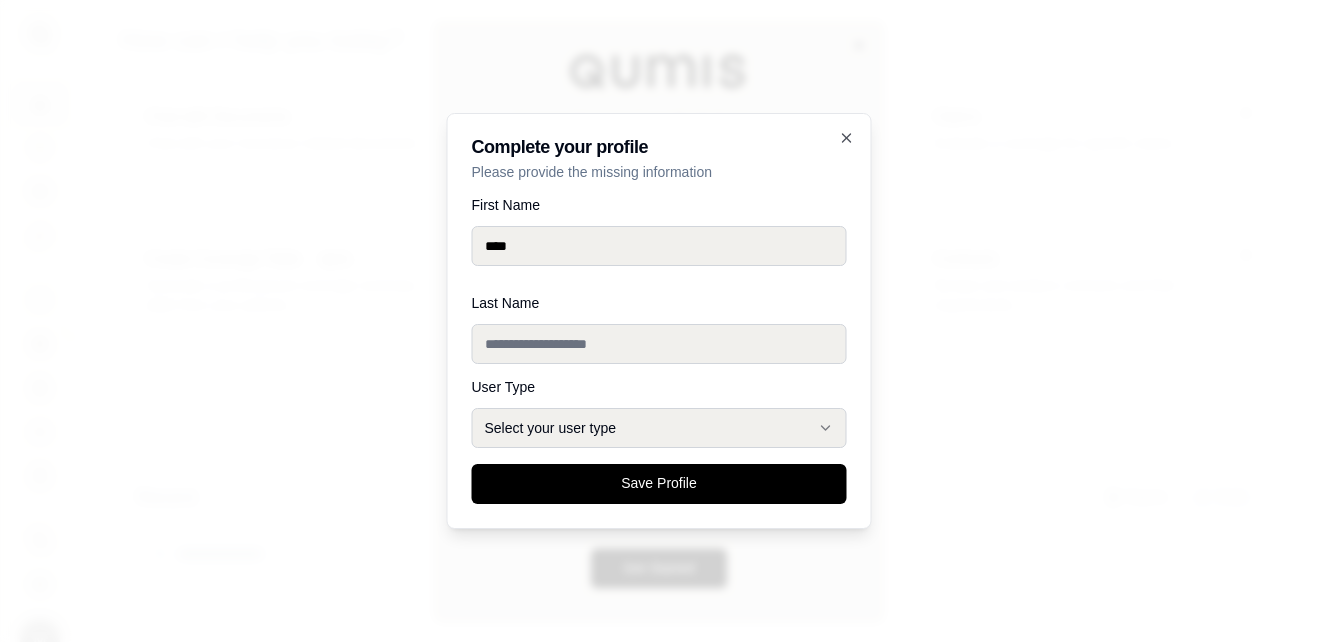 type on "****" 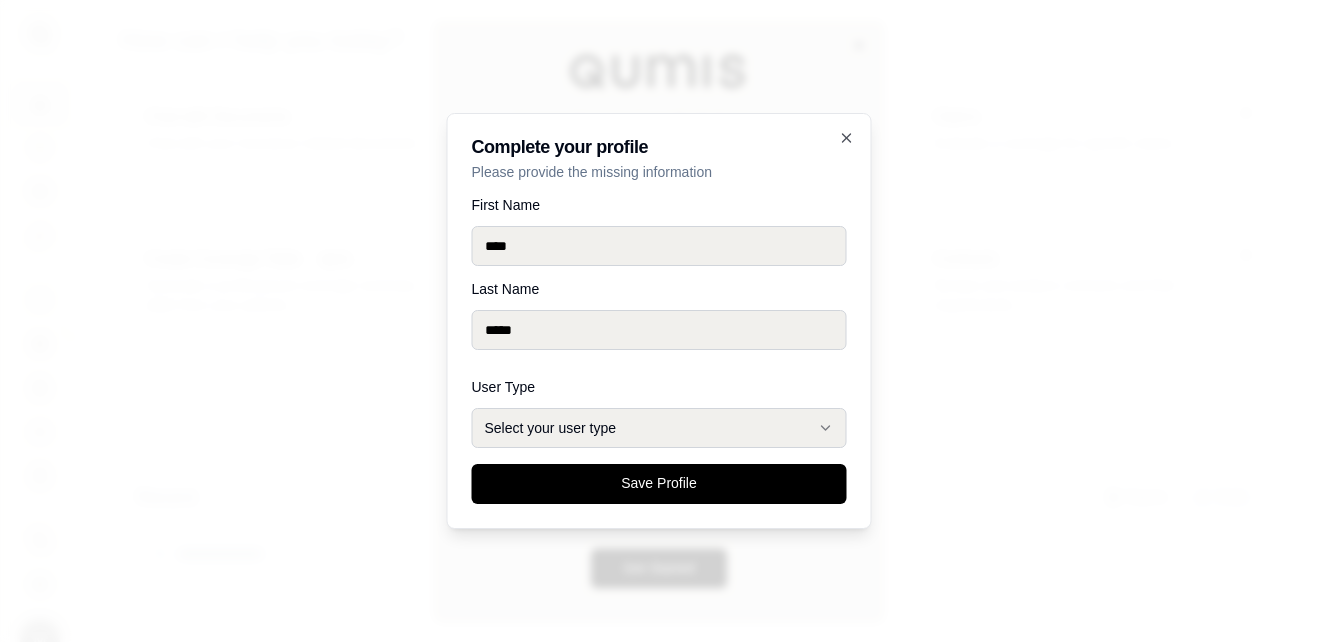 type on "*****" 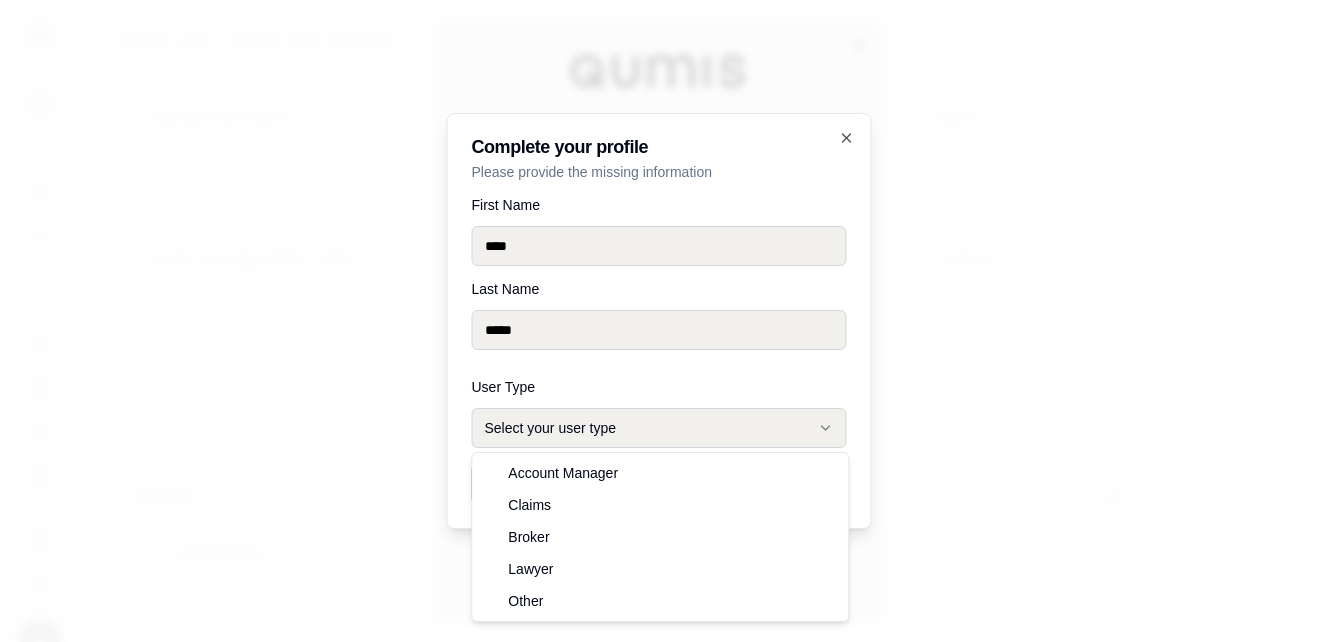 click on "Select your user type" at bounding box center (659, 428) 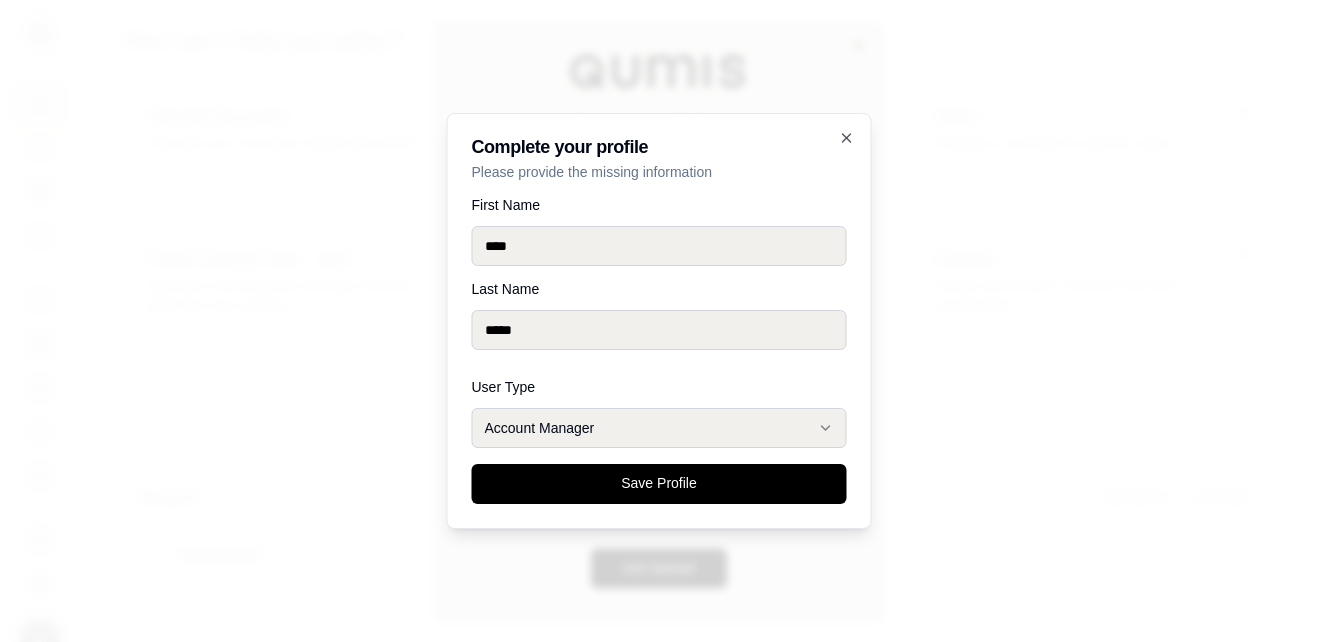 click on "Save Profile" at bounding box center [659, 484] 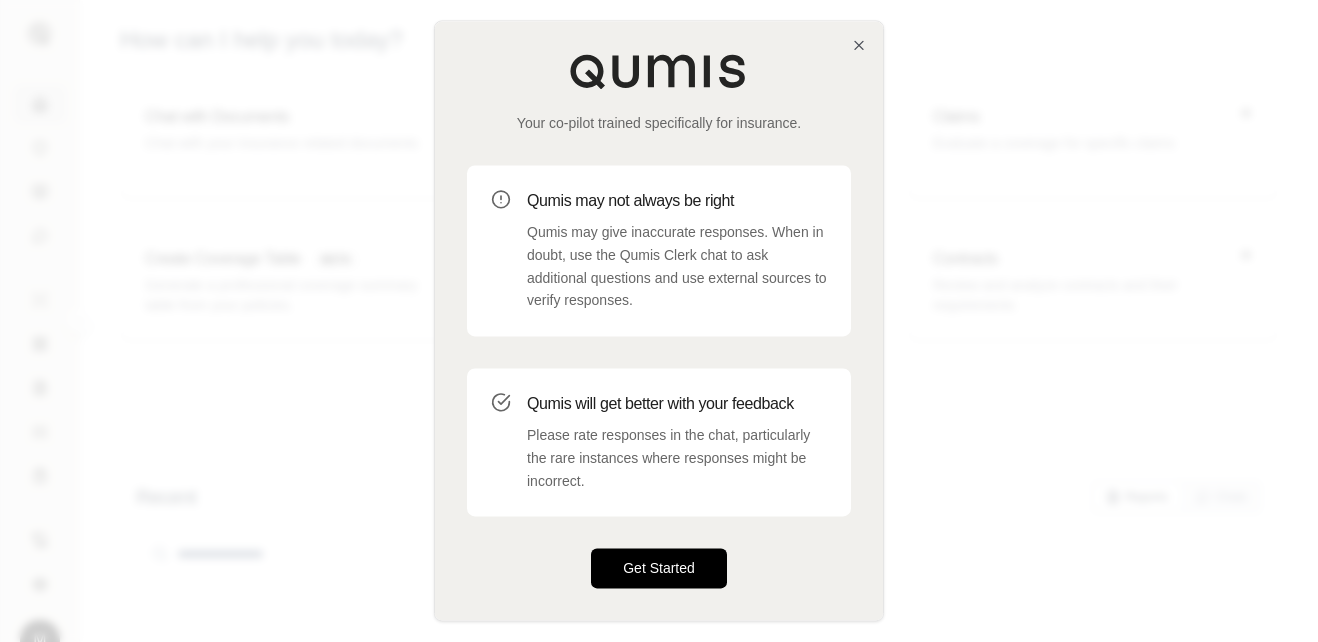 click on "Get Started" at bounding box center [659, 569] 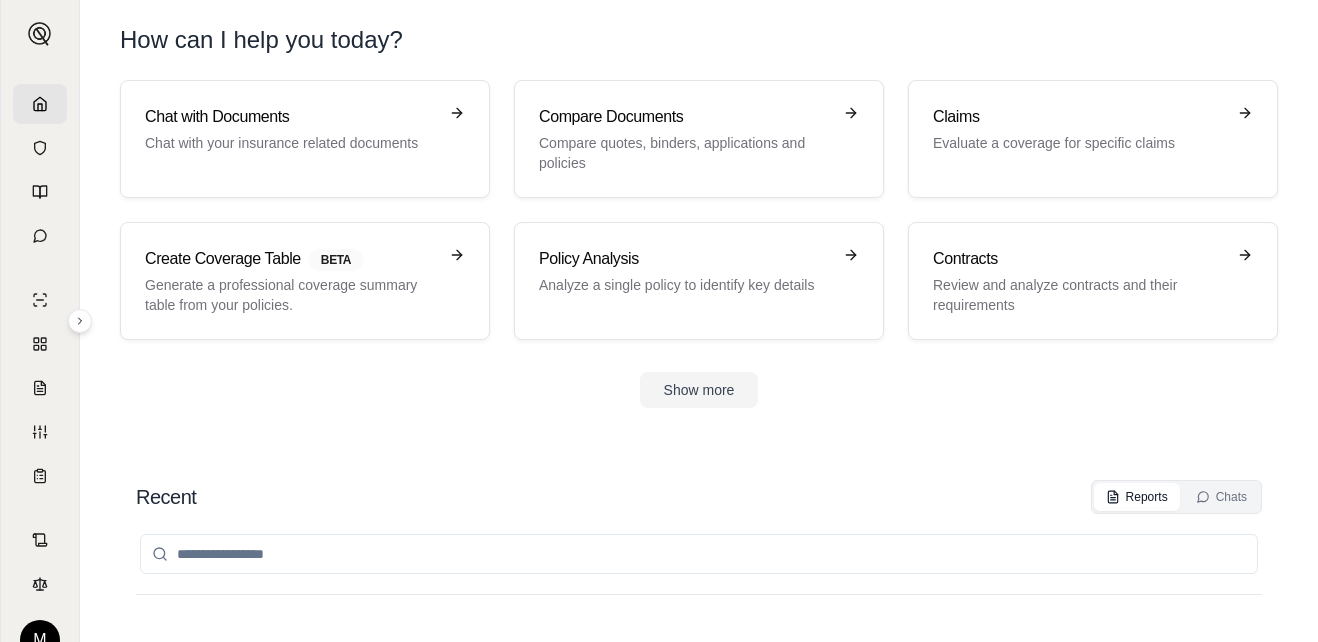 click 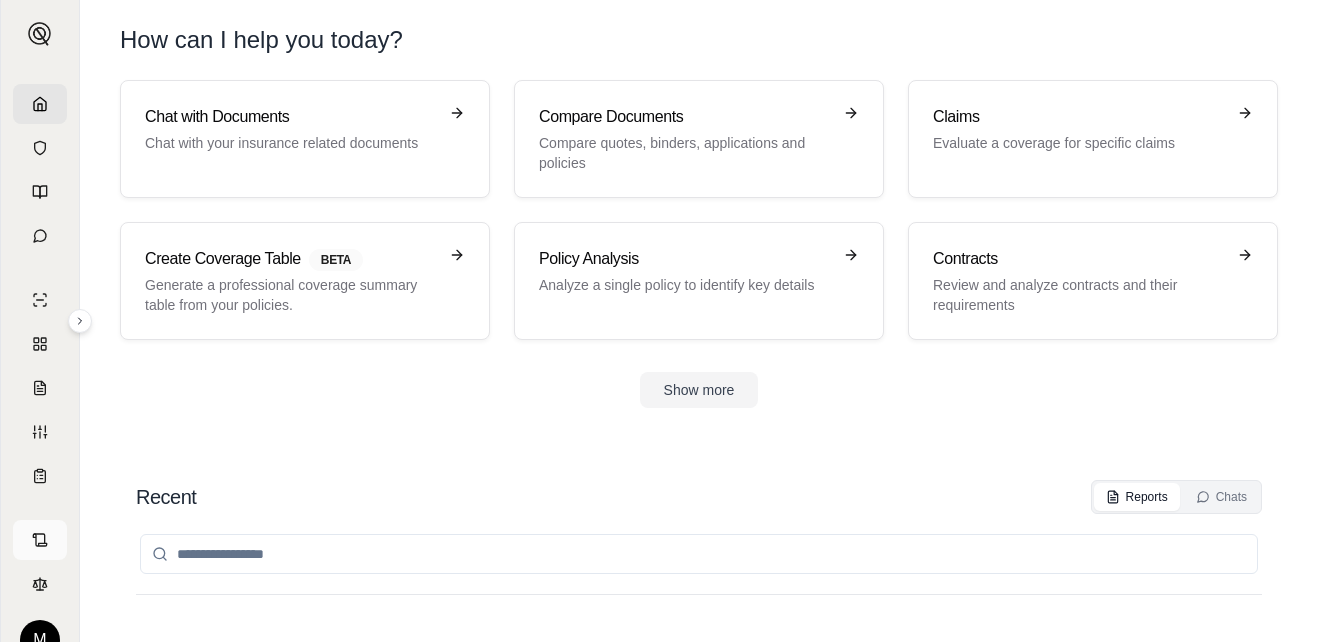 scroll, scrollTop: 34, scrollLeft: 0, axis: vertical 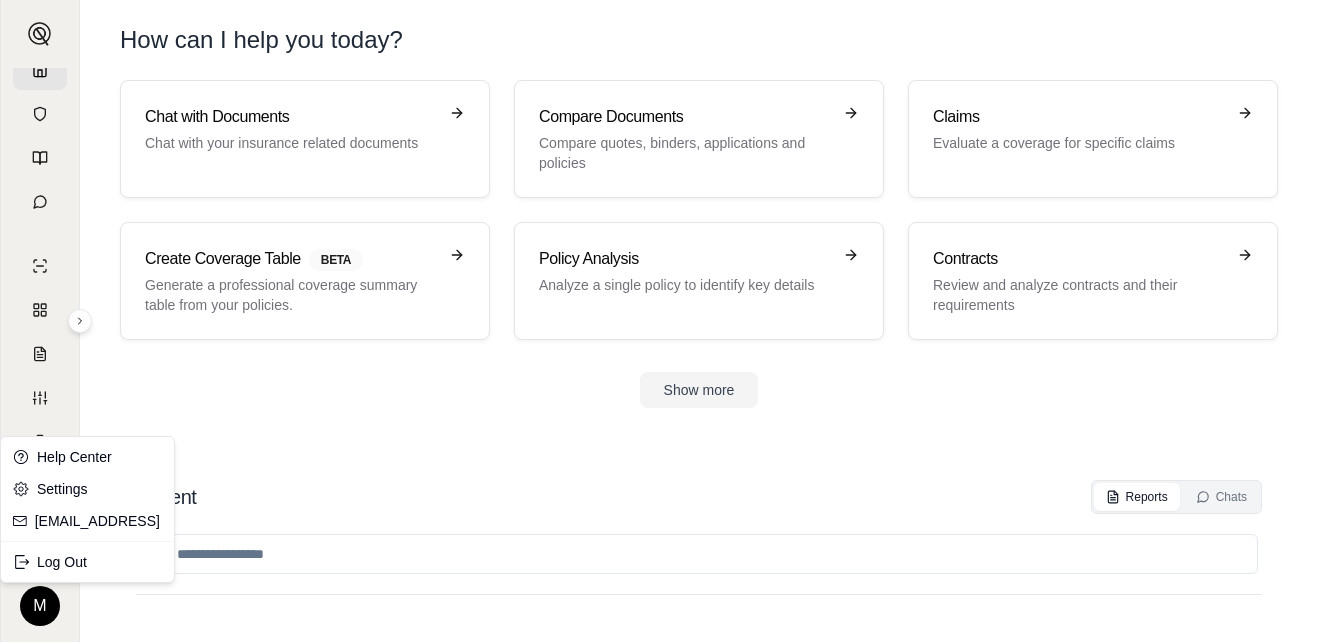 click on "M How can I help you [DATE]? Chat with Documents Chat with your insurance related documents Compare Documents Compare quotes, binders, applications and policies Claims Evaluate a coverage for specific claims Create Coverage Table BETA Generate a professional coverage summary table from your policies. Policy Analysis Analyze a single policy to identify key details Contracts Review and analyze contracts and their requirements Show more Recent Reports Chats No Results Page  1  of  0 Go to first page Go to previous page Go to next page Go to last page
Help Center Settings [EMAIL_ADDRESS] Log Out" at bounding box center [659, 321] 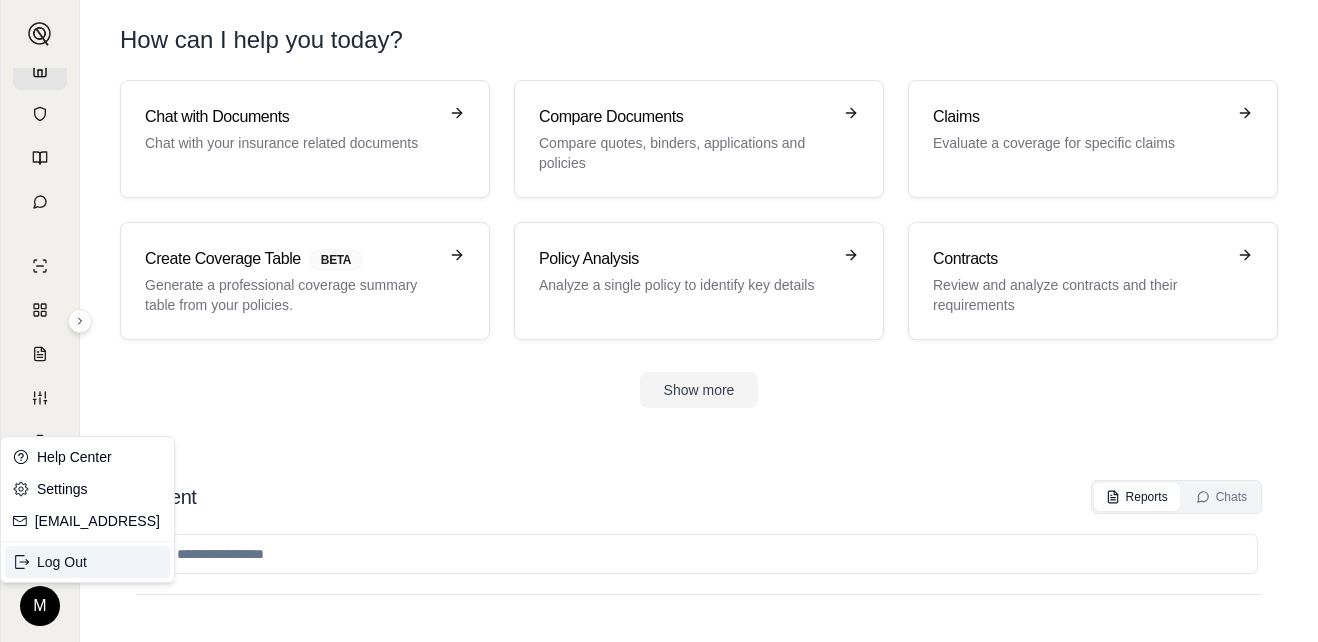 click on "Log Out" at bounding box center [87, 562] 